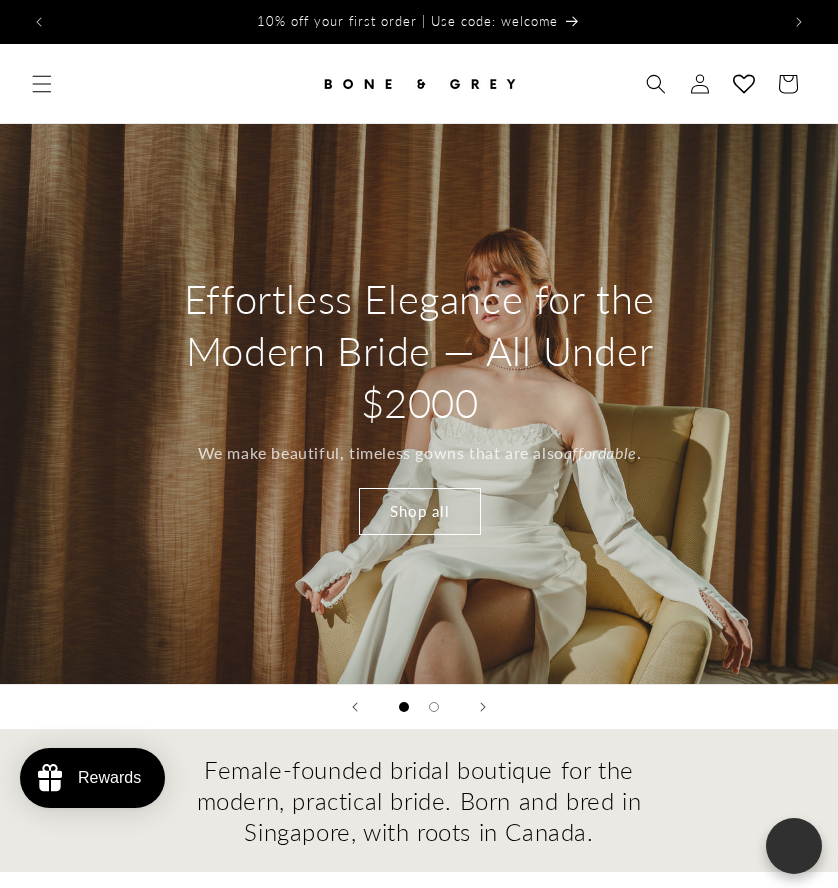 scroll, scrollTop: 217, scrollLeft: 0, axis: vertical 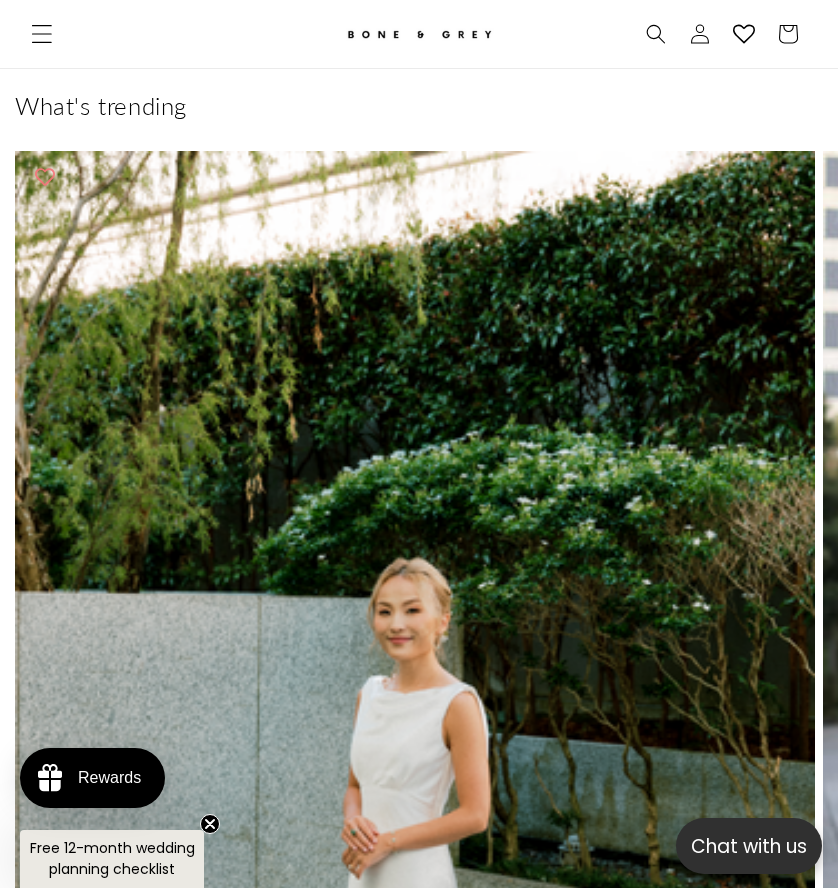 click at bounding box center (41, 33) 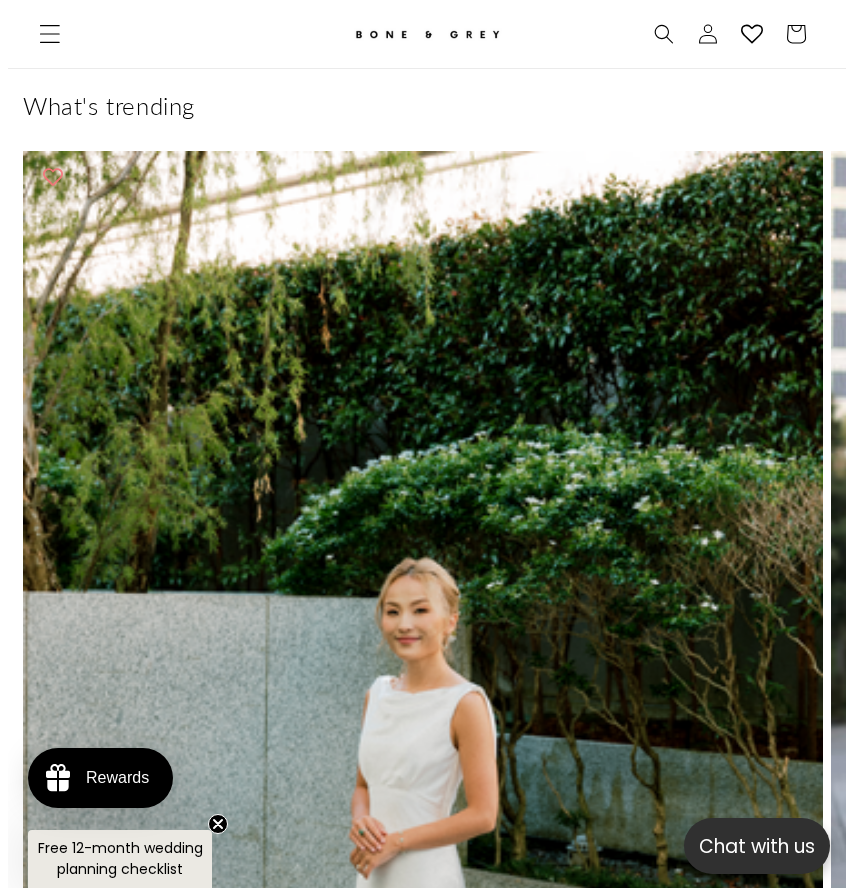 scroll, scrollTop: 1030, scrollLeft: 0, axis: vertical 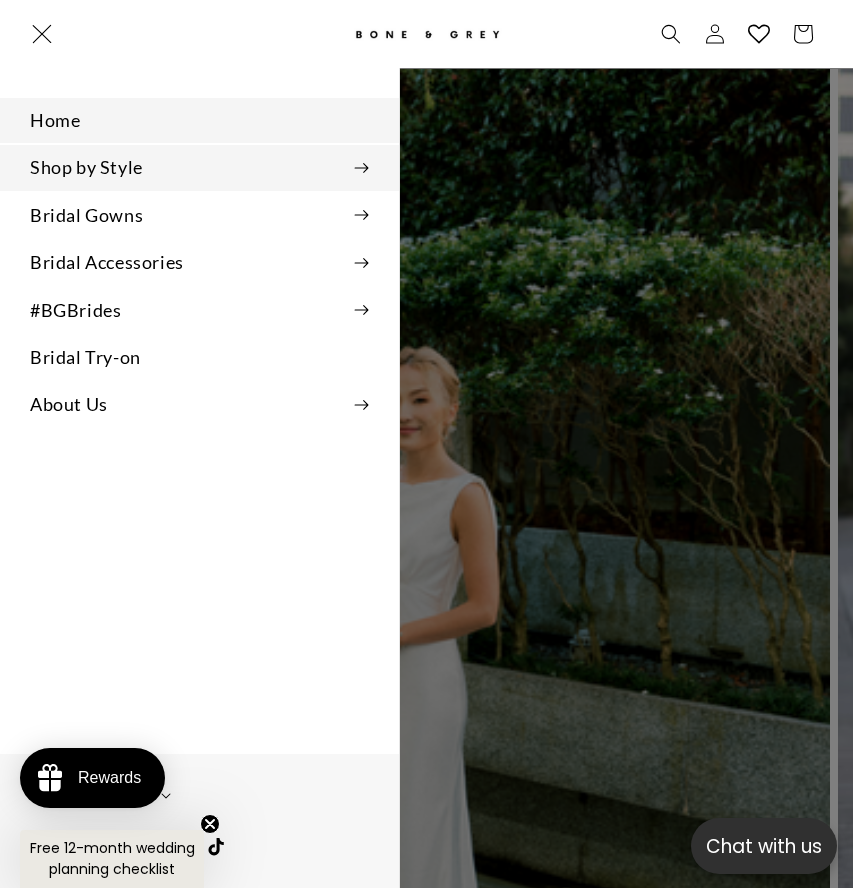 click on "Shop by Style" at bounding box center [199, 167] 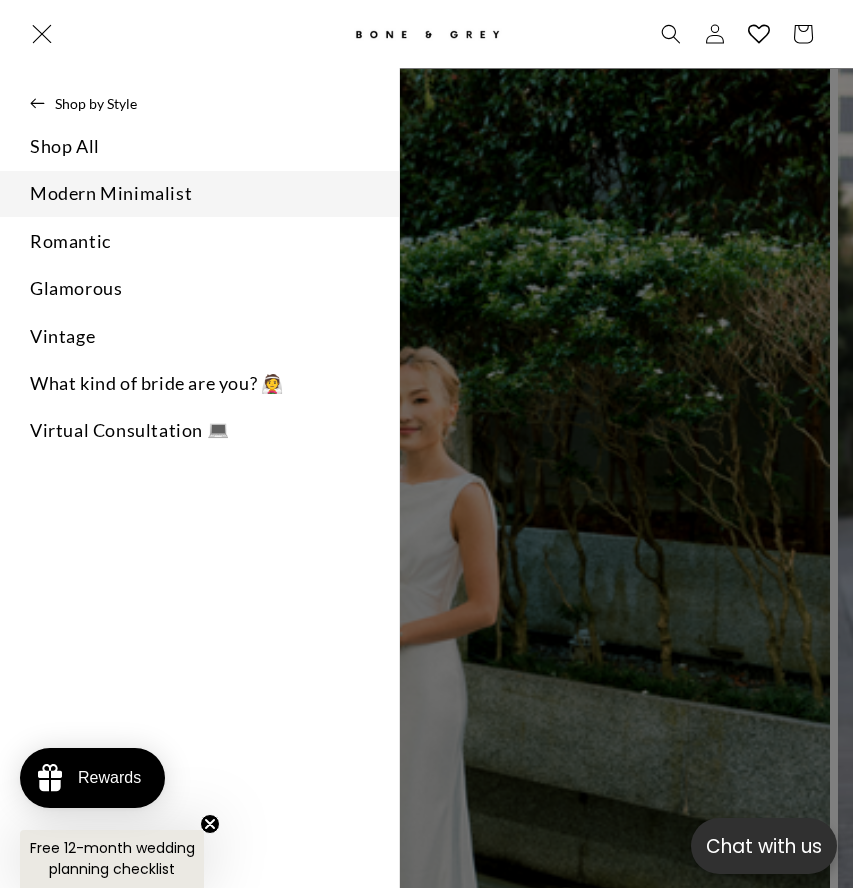 click on "Modern Minimalist" at bounding box center [199, 193] 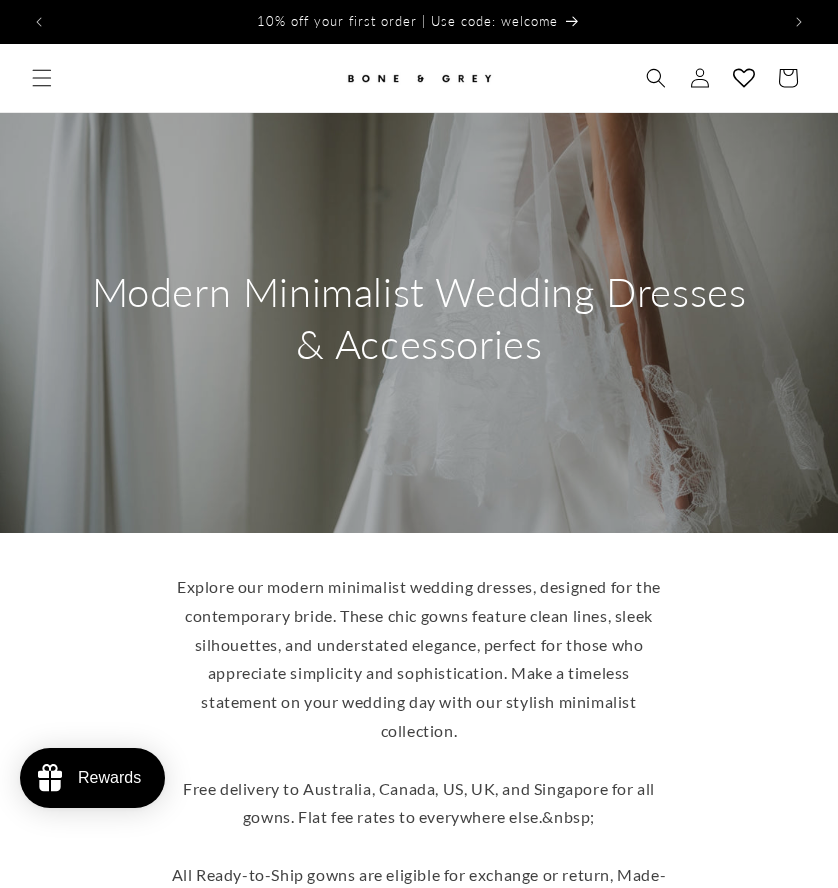 scroll, scrollTop: 617, scrollLeft: 0, axis: vertical 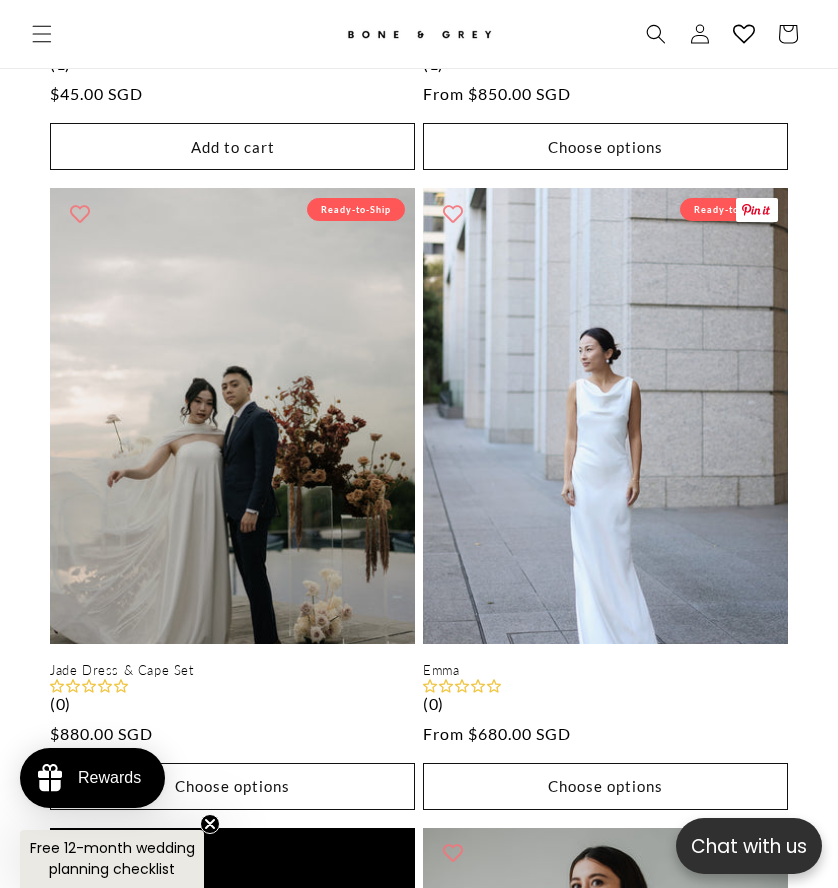 click on "Emma" at bounding box center [605, 670] 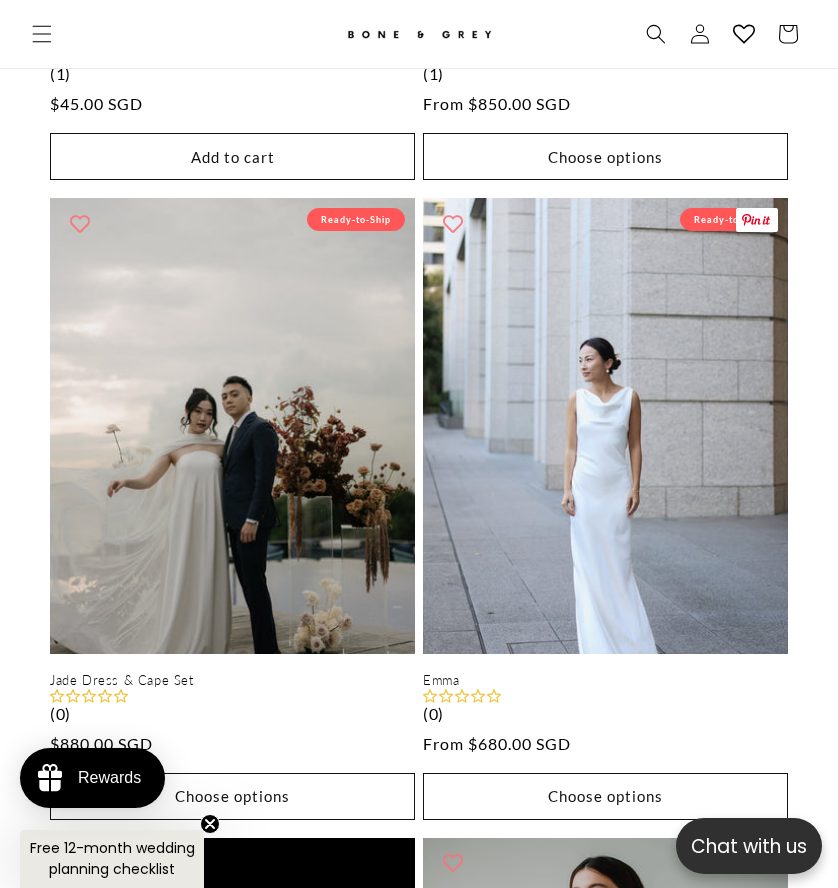 scroll, scrollTop: 0, scrollLeft: 1448, axis: horizontal 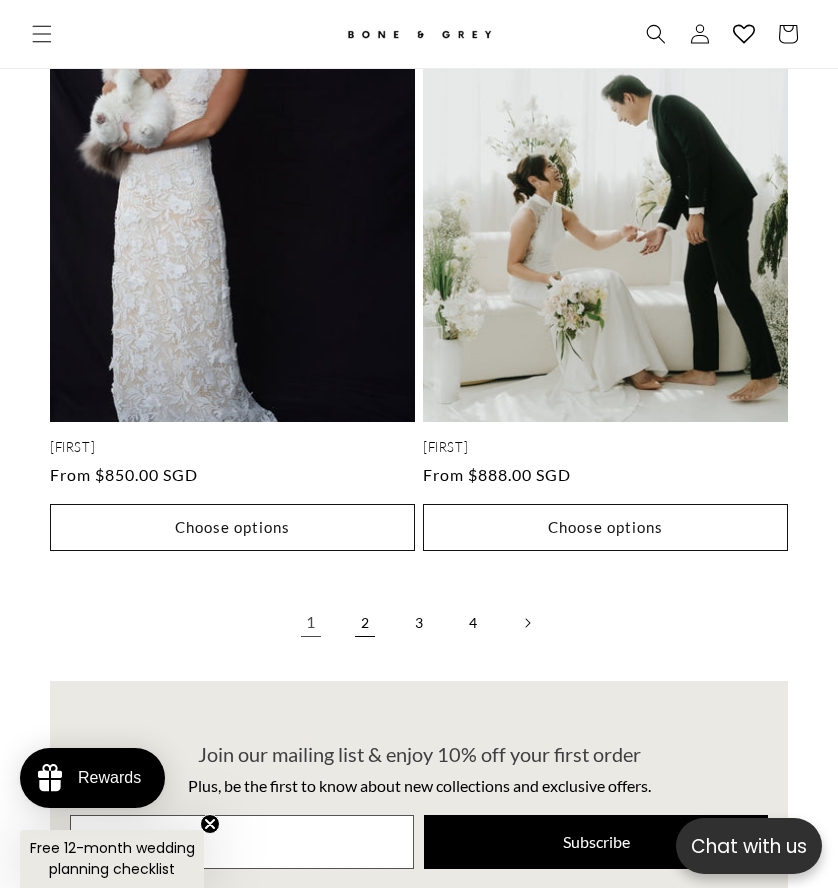 click on "2" at bounding box center [365, 623] 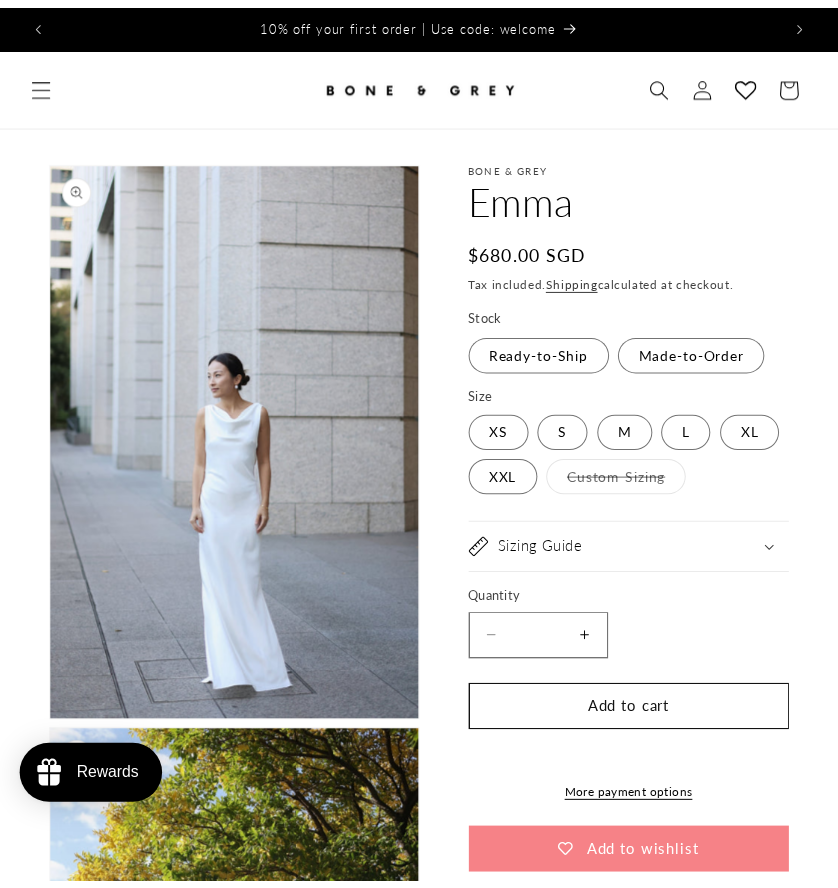 scroll, scrollTop: 0, scrollLeft: 0, axis: both 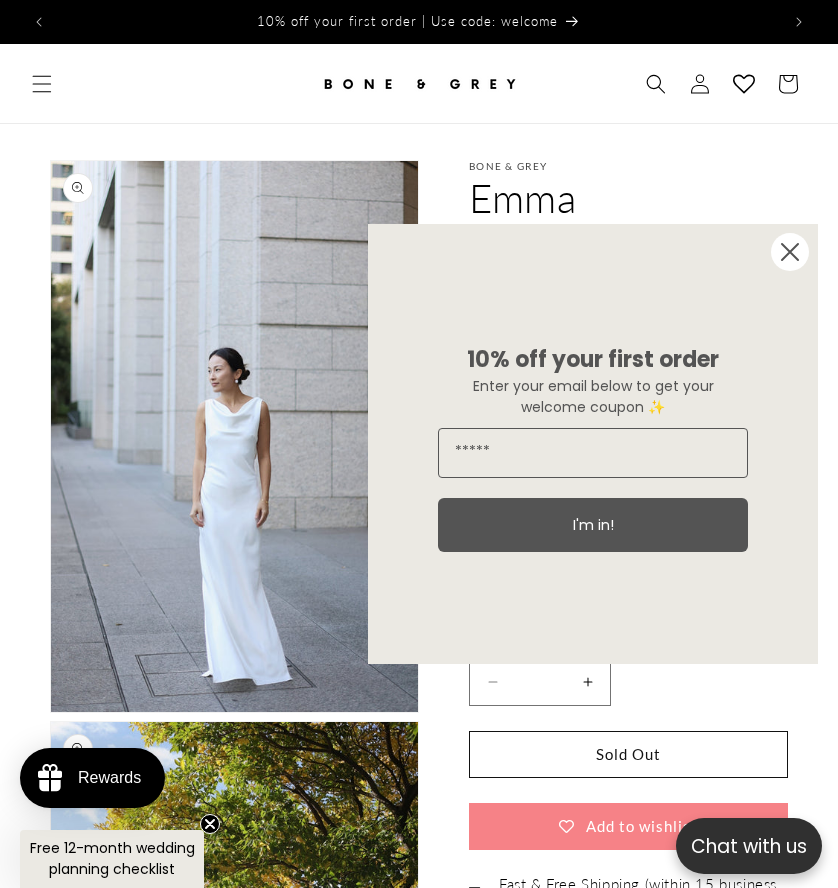 click at bounding box center [790, 252] 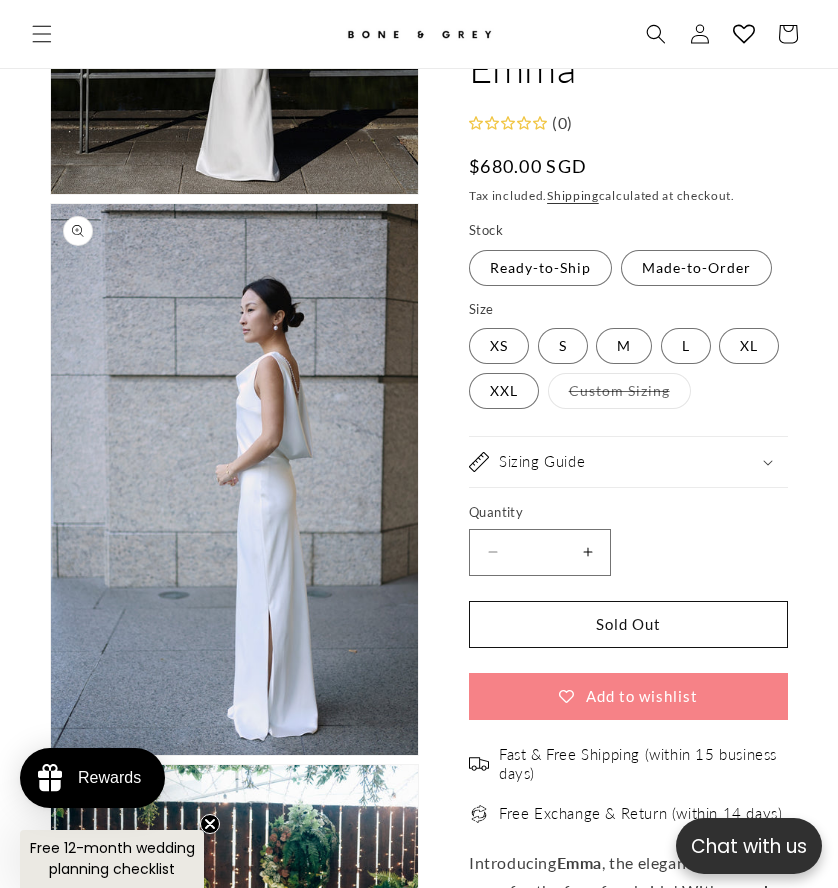 scroll, scrollTop: 2317, scrollLeft: 0, axis: vertical 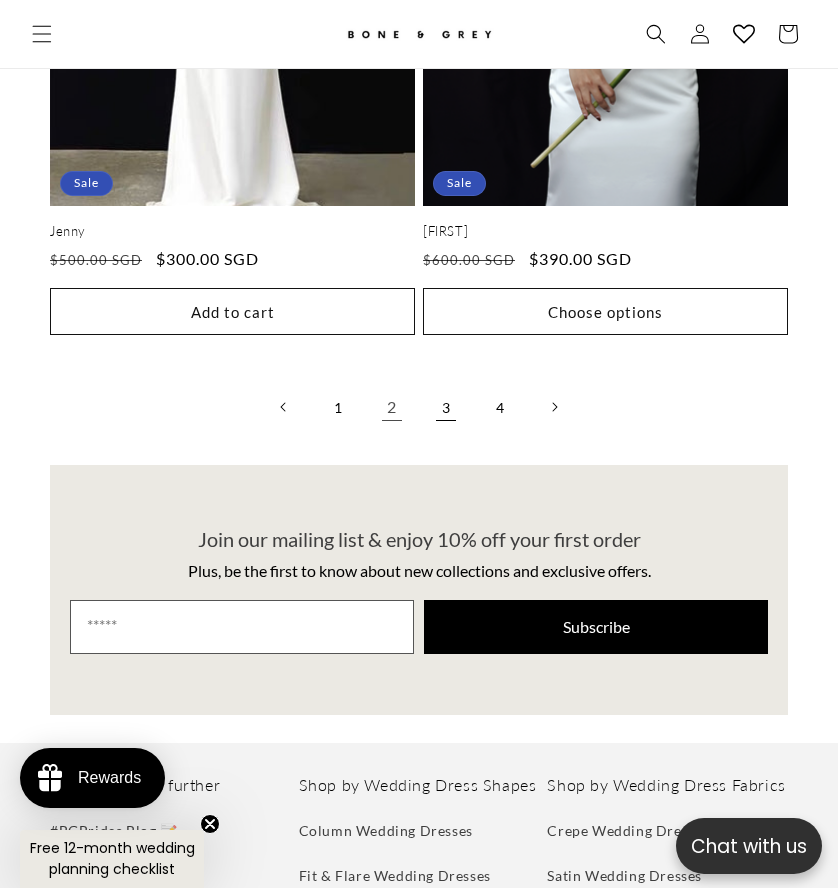 click on "3" at bounding box center [446, 407] 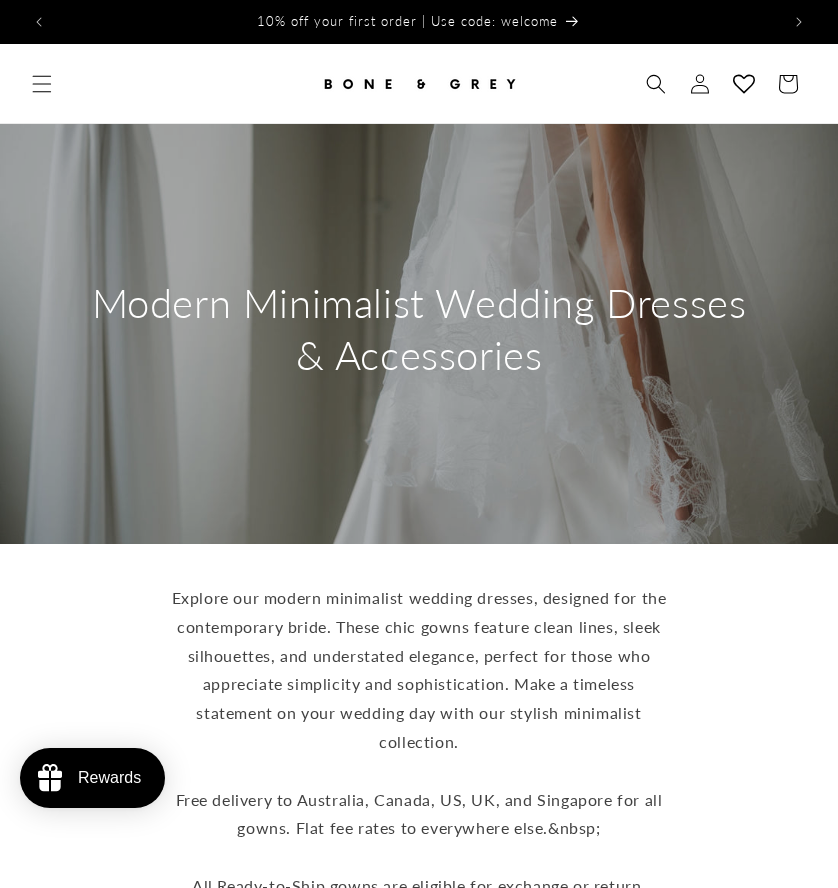 scroll, scrollTop: 0, scrollLeft: 0, axis: both 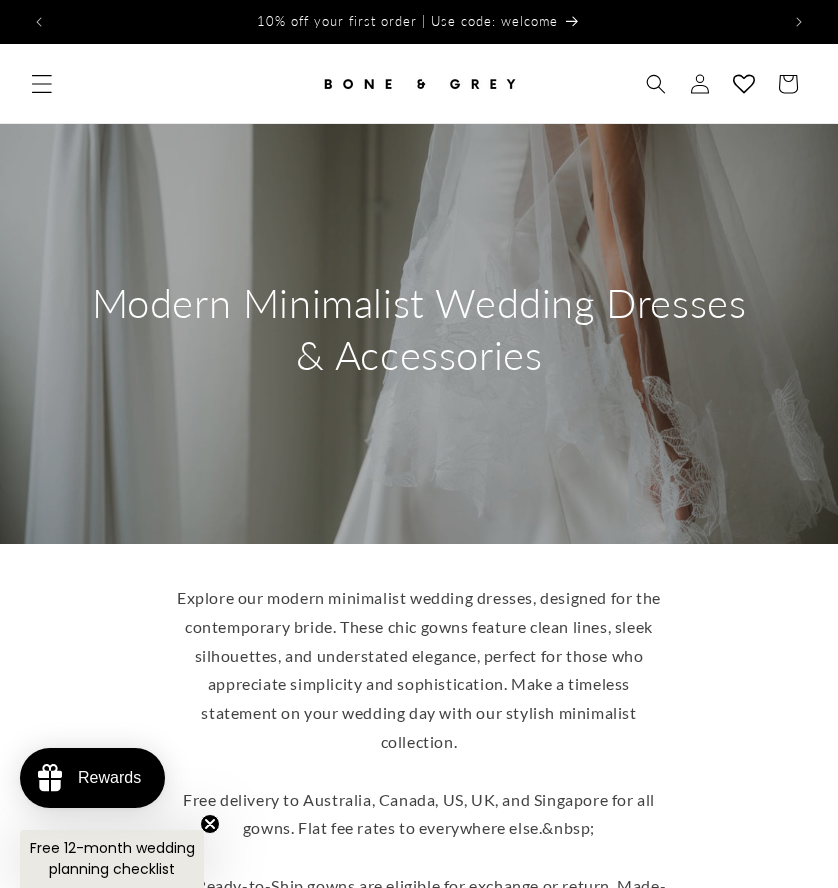 click at bounding box center (42, 84) 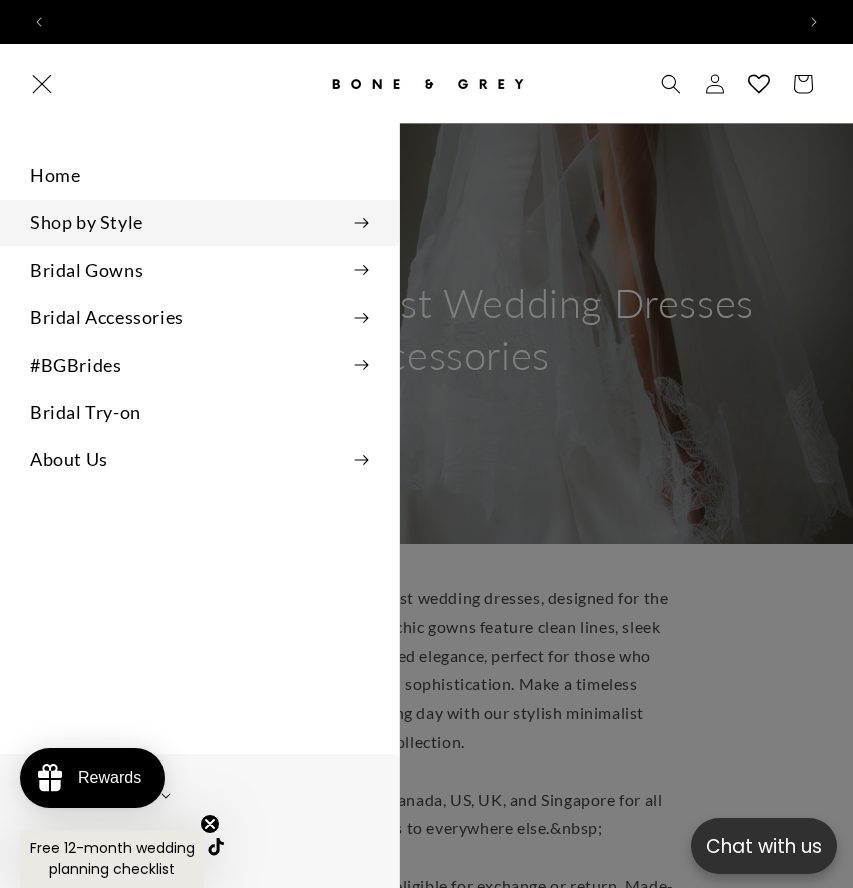 scroll, scrollTop: 0, scrollLeft: 739, axis: horizontal 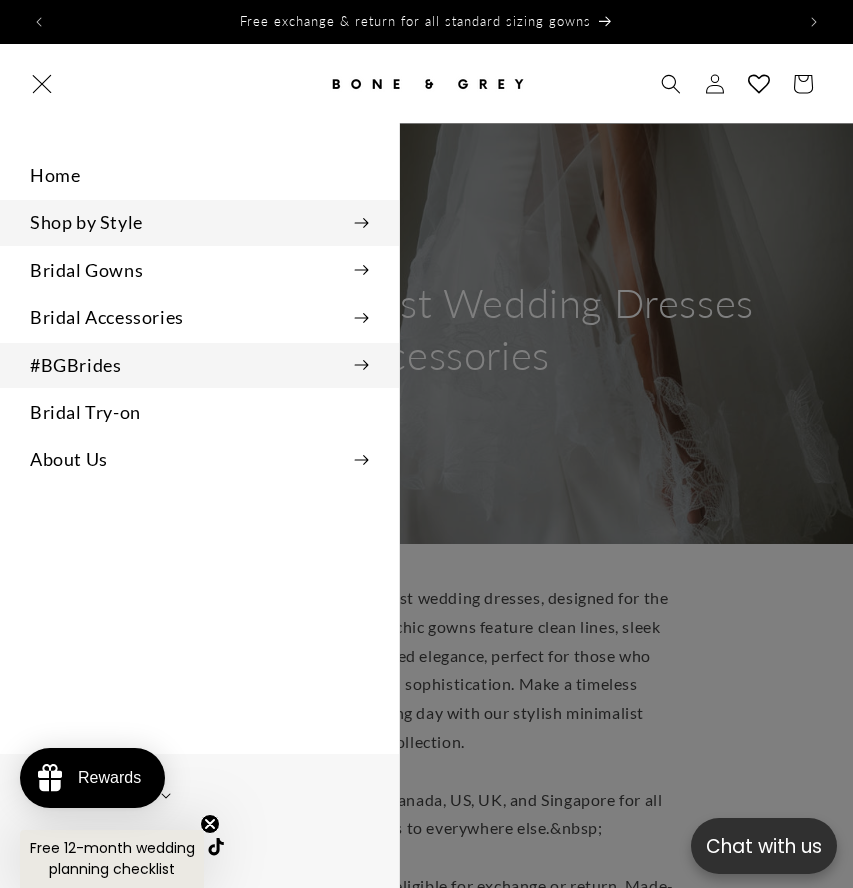 click on "#BGBrides" at bounding box center [199, 365] 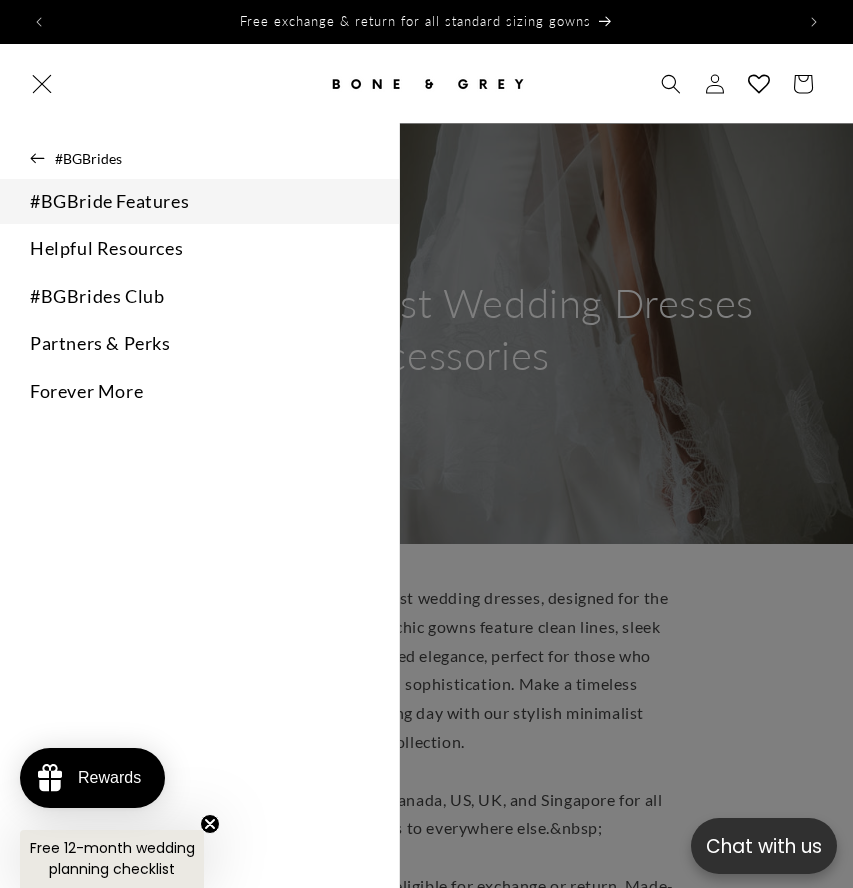 click on "#BGBride Features" at bounding box center (199, 201) 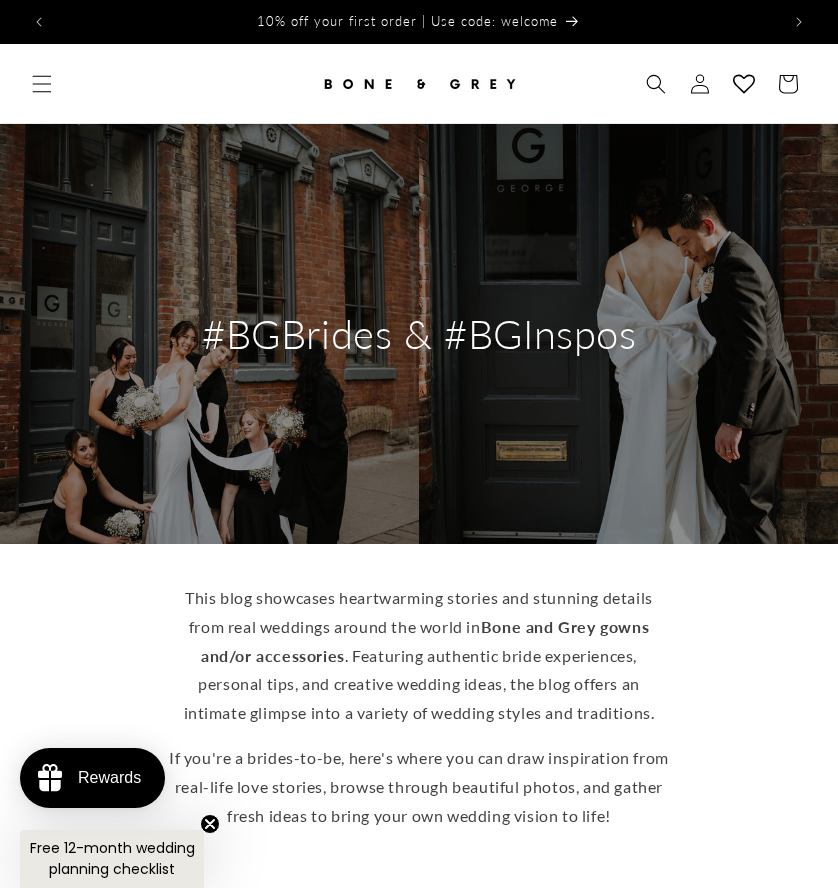 scroll, scrollTop: 0, scrollLeft: 0, axis: both 